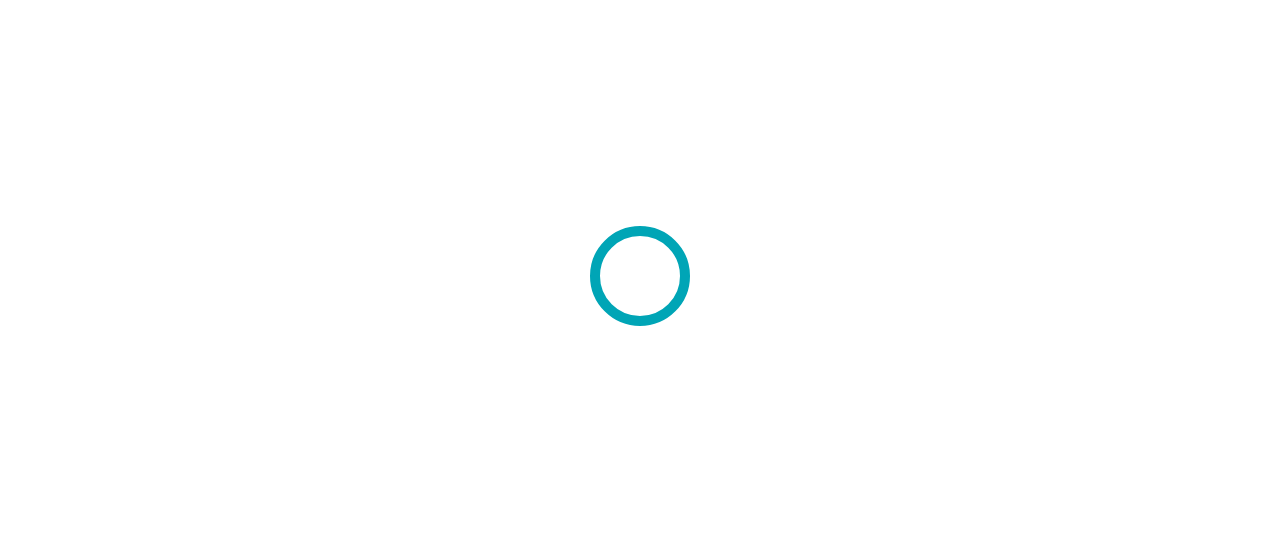 scroll, scrollTop: 0, scrollLeft: 0, axis: both 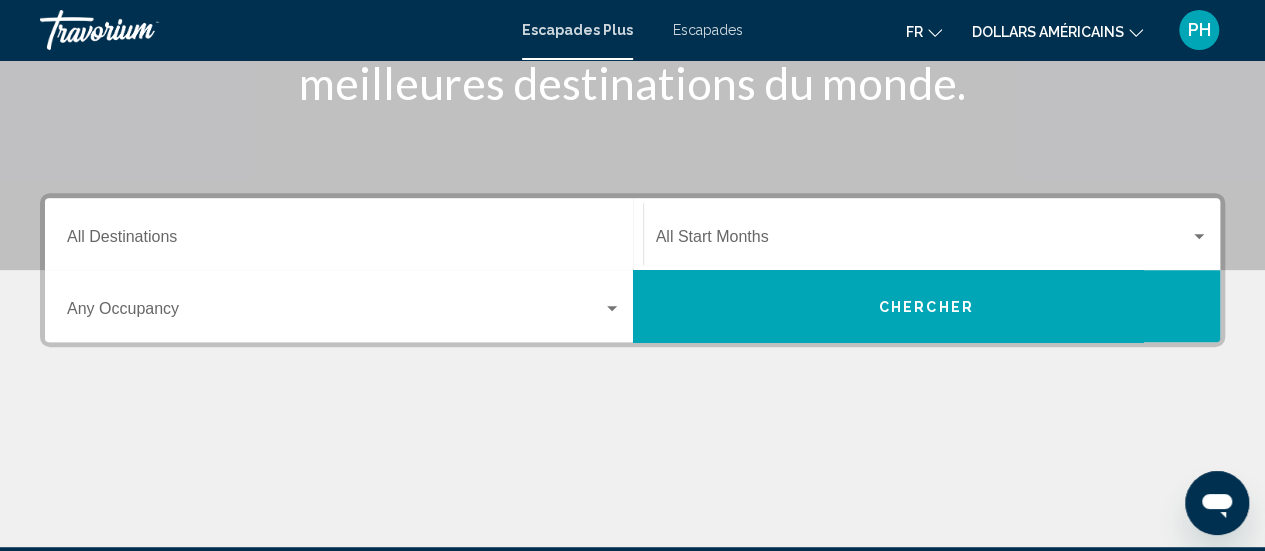 click on "Destination All Destinations" at bounding box center [344, 234] 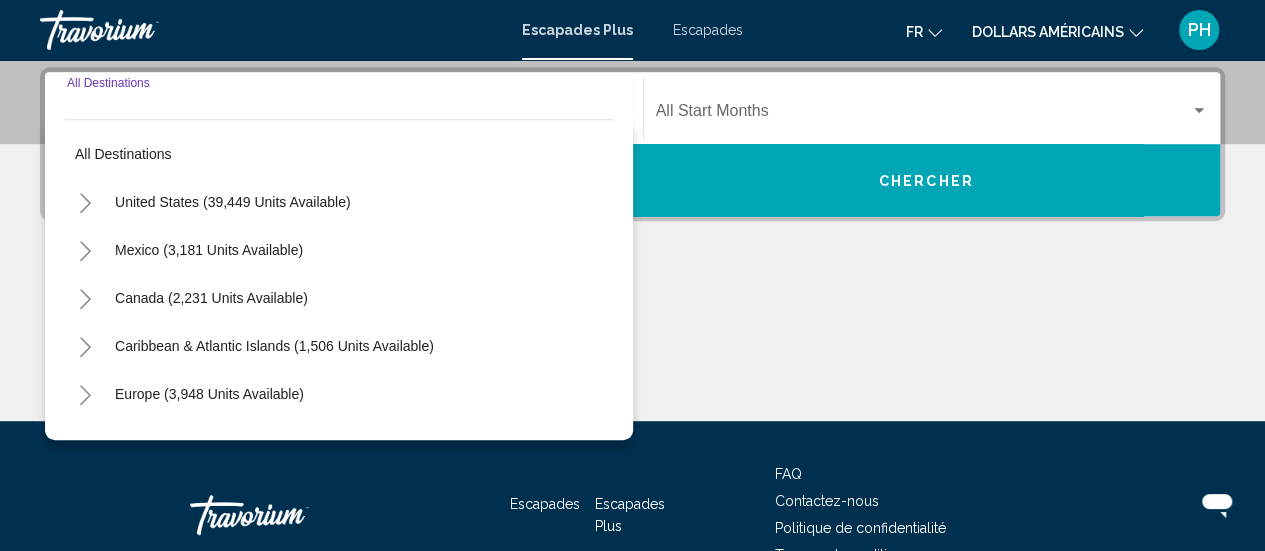 scroll, scrollTop: 458, scrollLeft: 0, axis: vertical 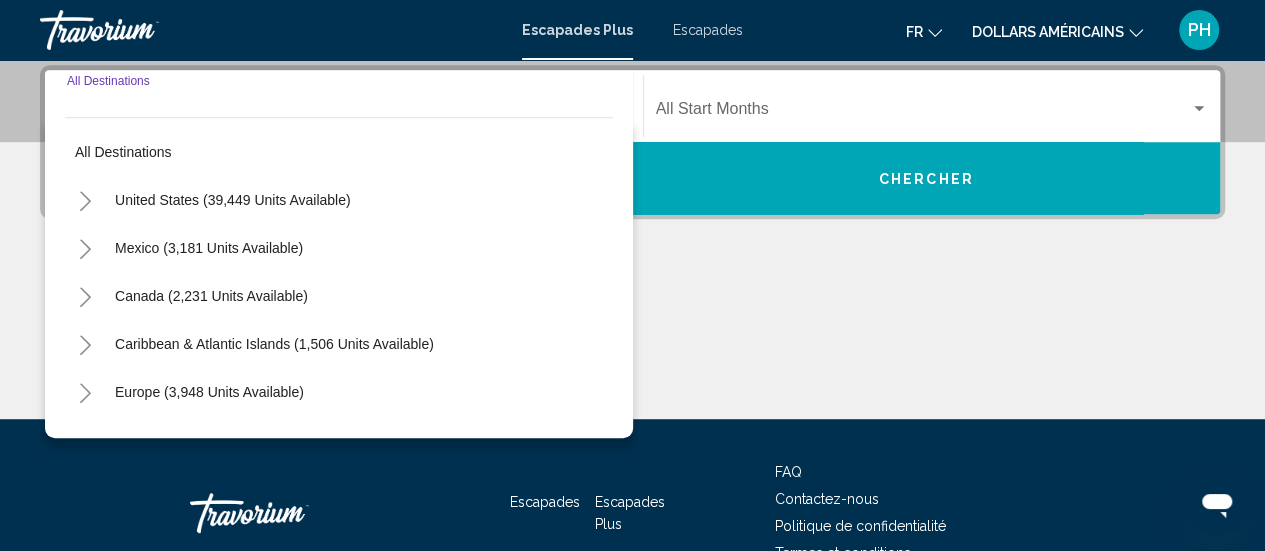 click at bounding box center (85, 392) 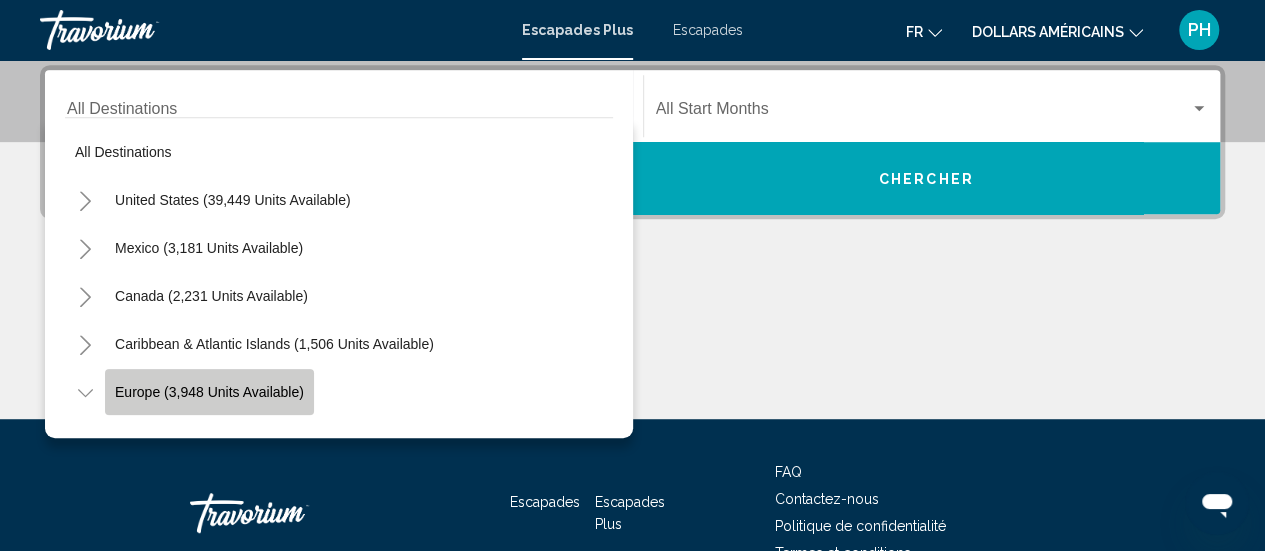 click on "Europe (3,948 units available)" at bounding box center [233, 200] 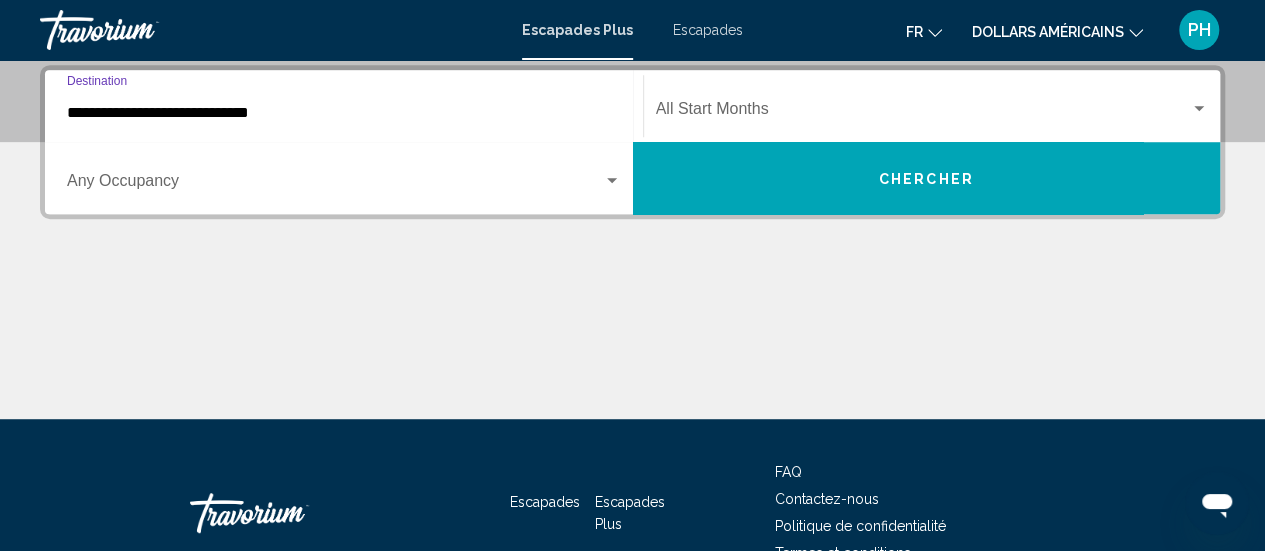 click on "**********" at bounding box center (344, 113) 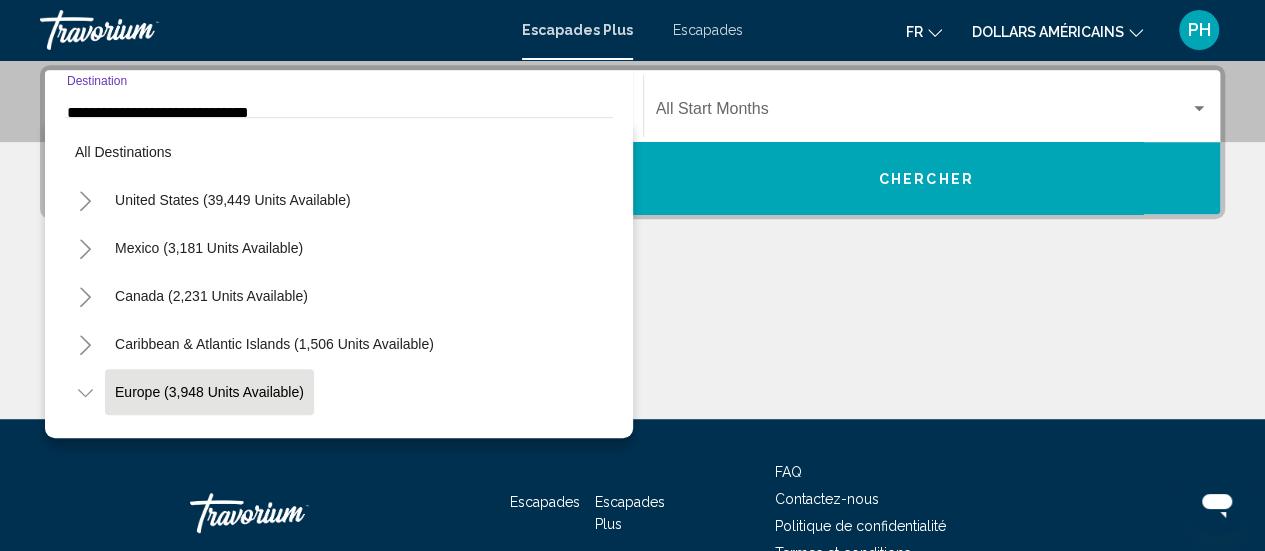scroll, scrollTop: 454, scrollLeft: 0, axis: vertical 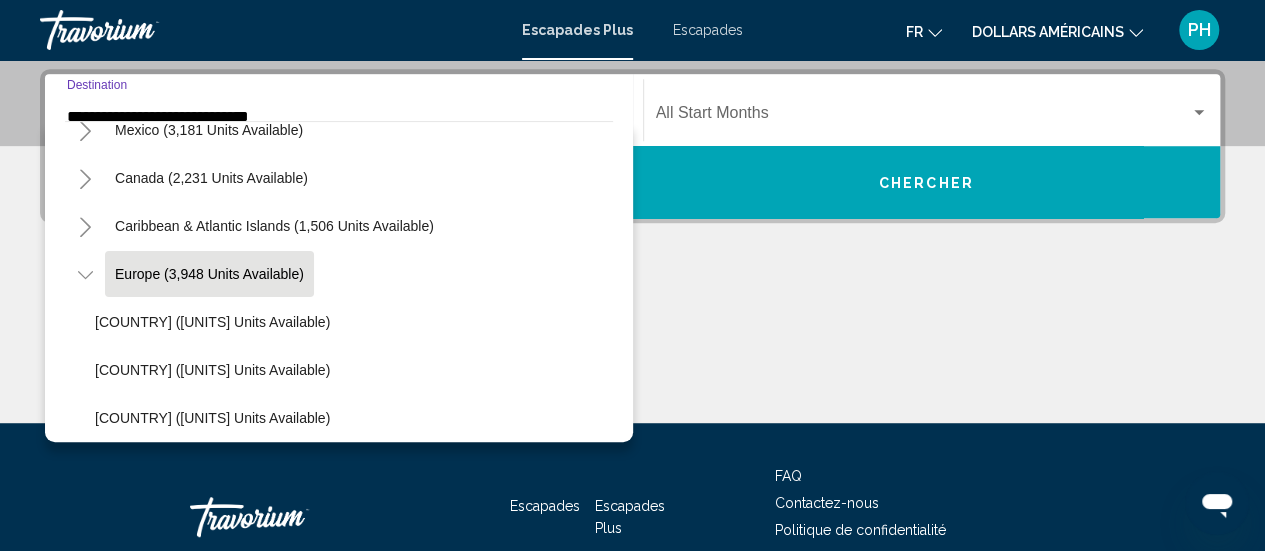 click on "Europe (3,948 units available)" at bounding box center [209, 274] 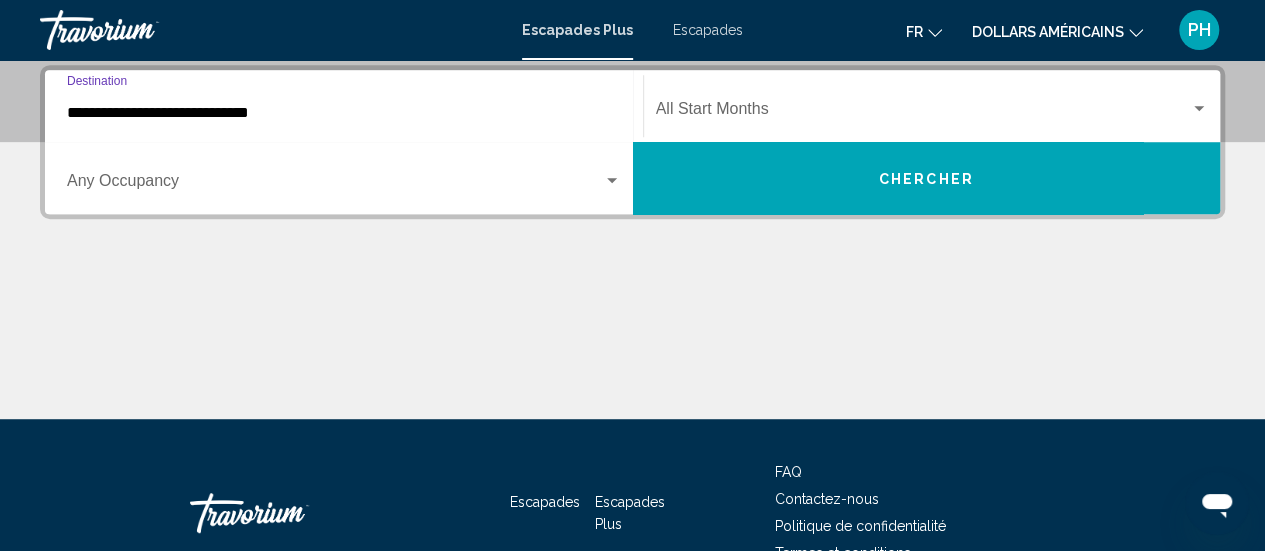 click at bounding box center [1199, 109] 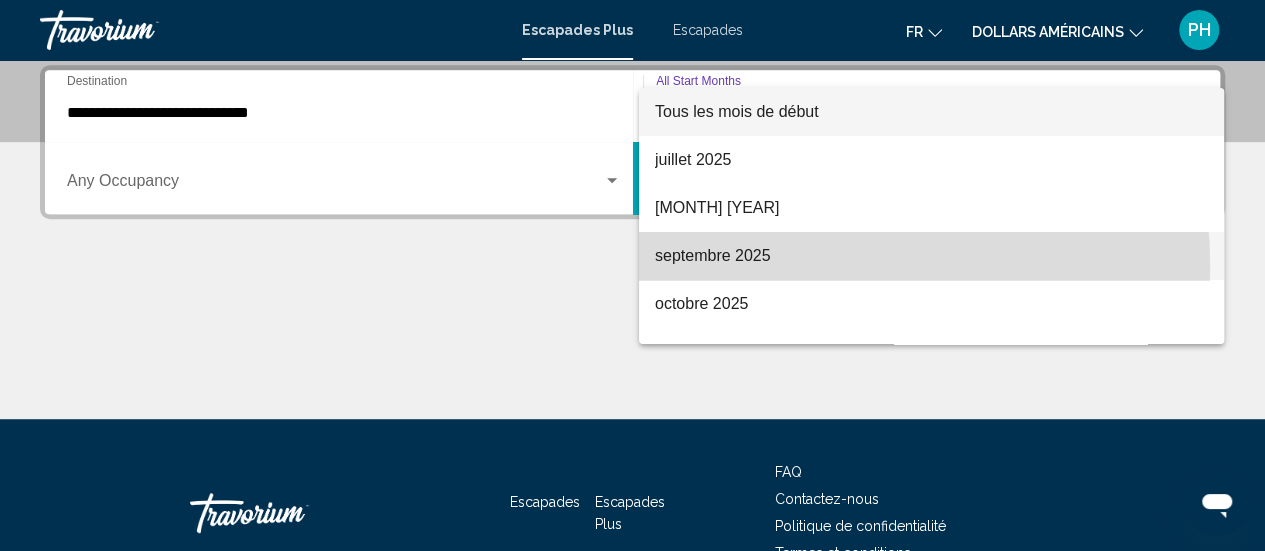click on "septembre 2025" at bounding box center [931, 256] 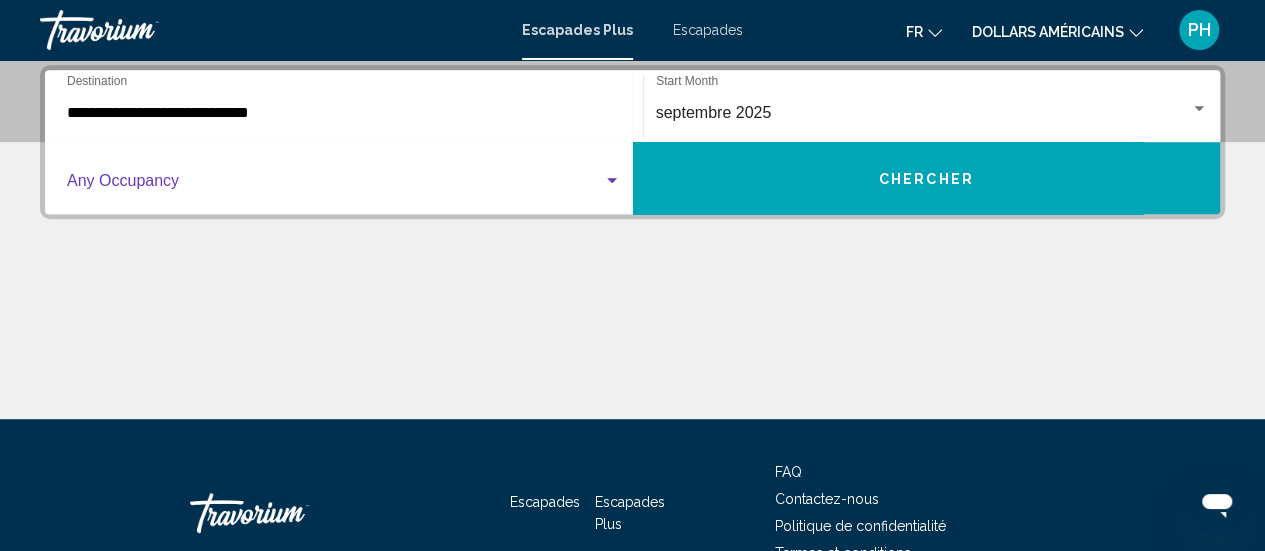 click at bounding box center (612, 181) 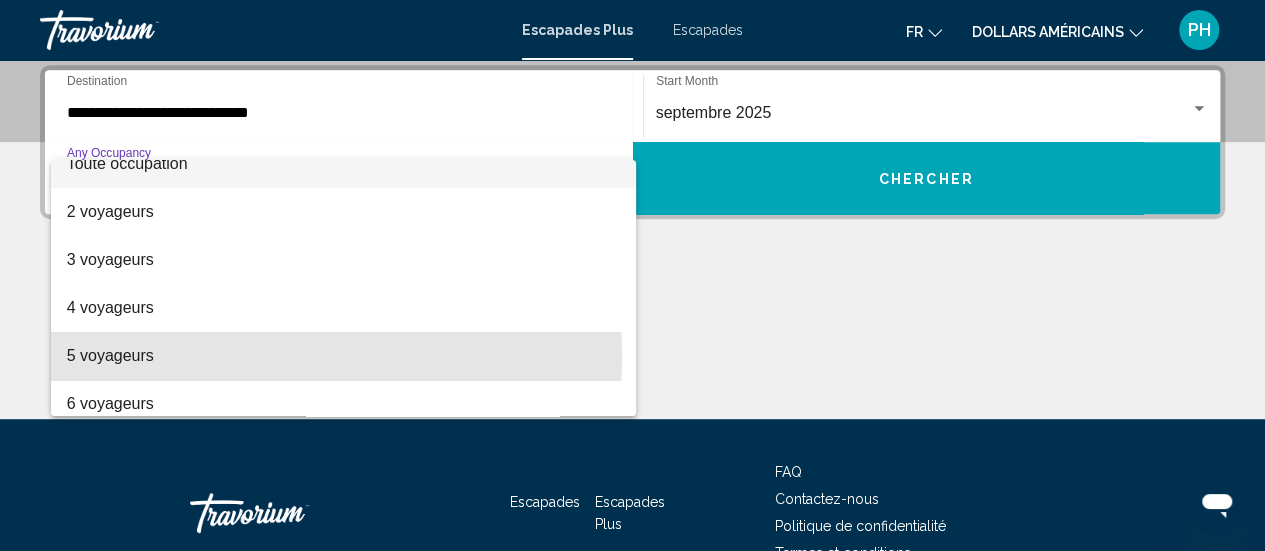 scroll, scrollTop: 0, scrollLeft: 0, axis: both 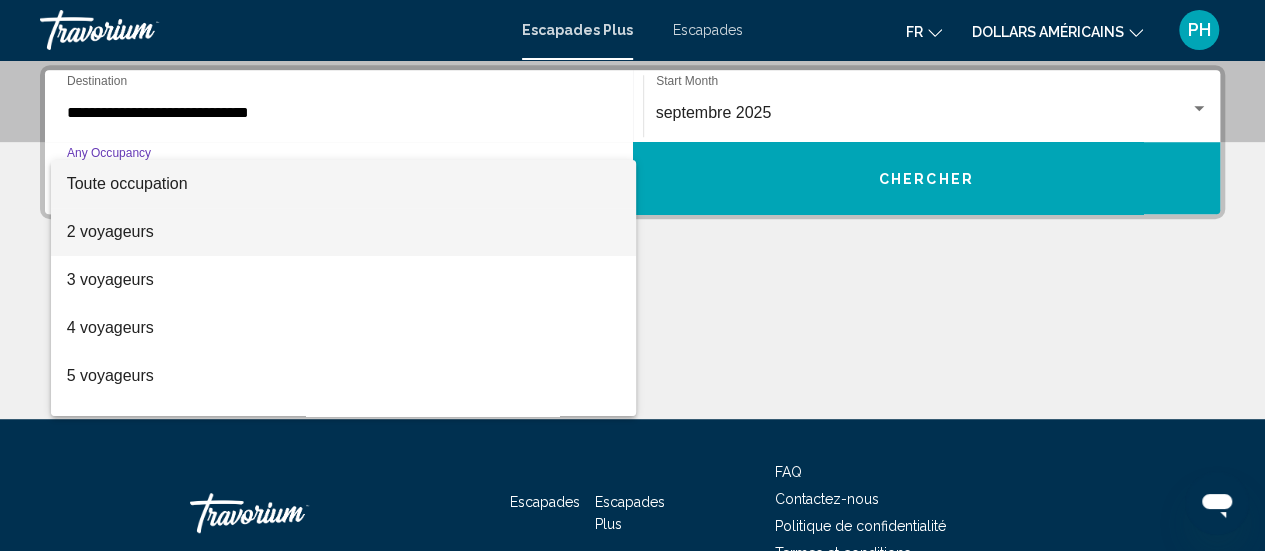 click on "2 voyageurs" at bounding box center [110, 231] 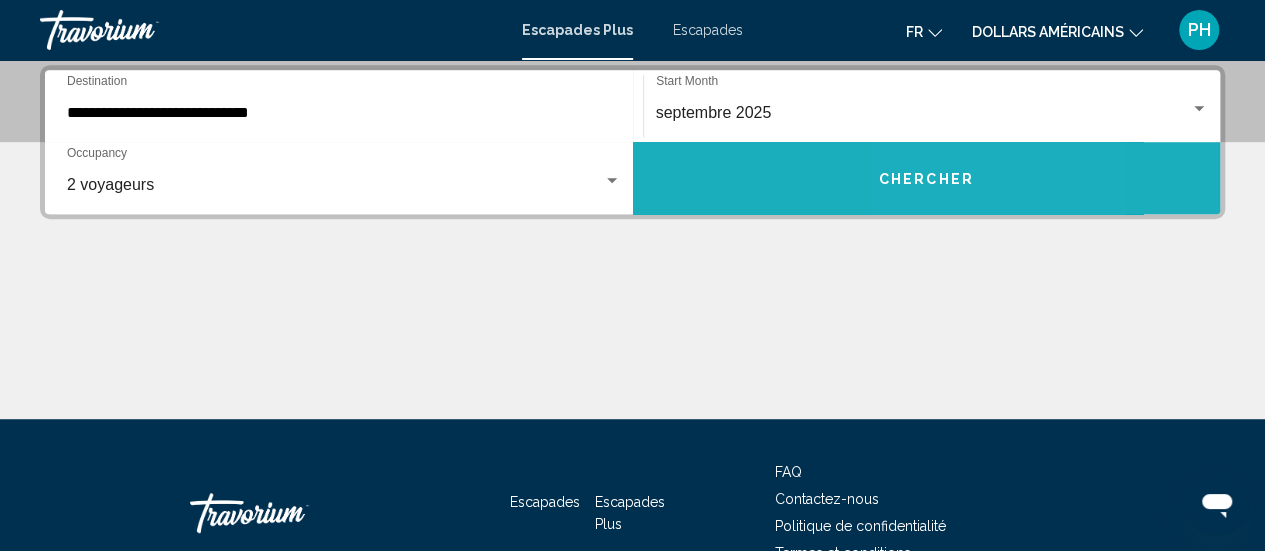click on "Chercher" at bounding box center [926, 179] 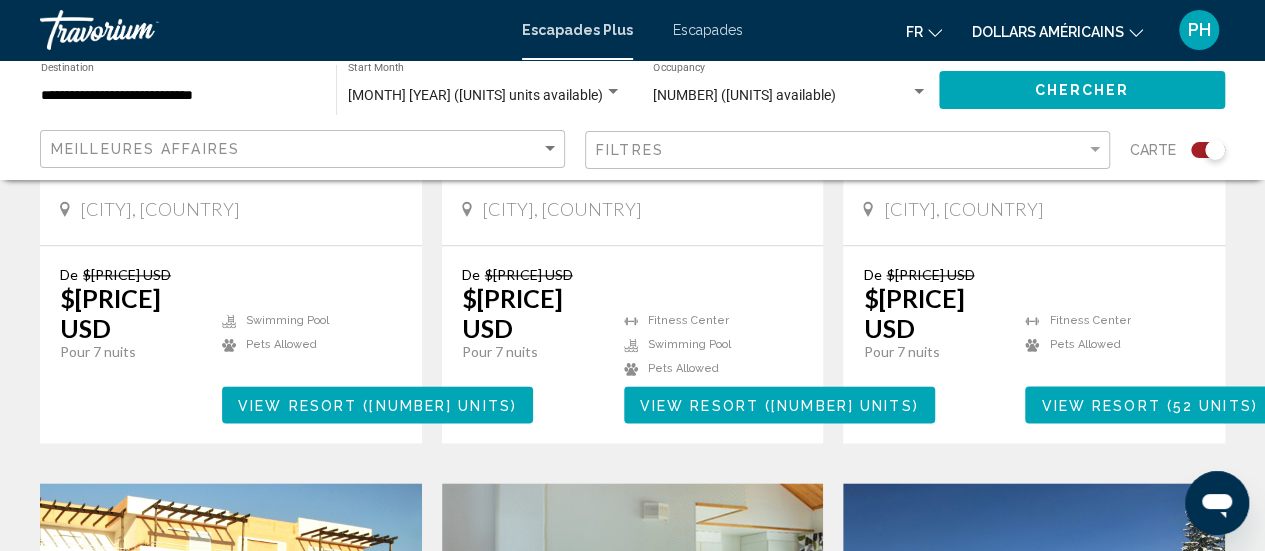scroll, scrollTop: 1143, scrollLeft: 0, axis: vertical 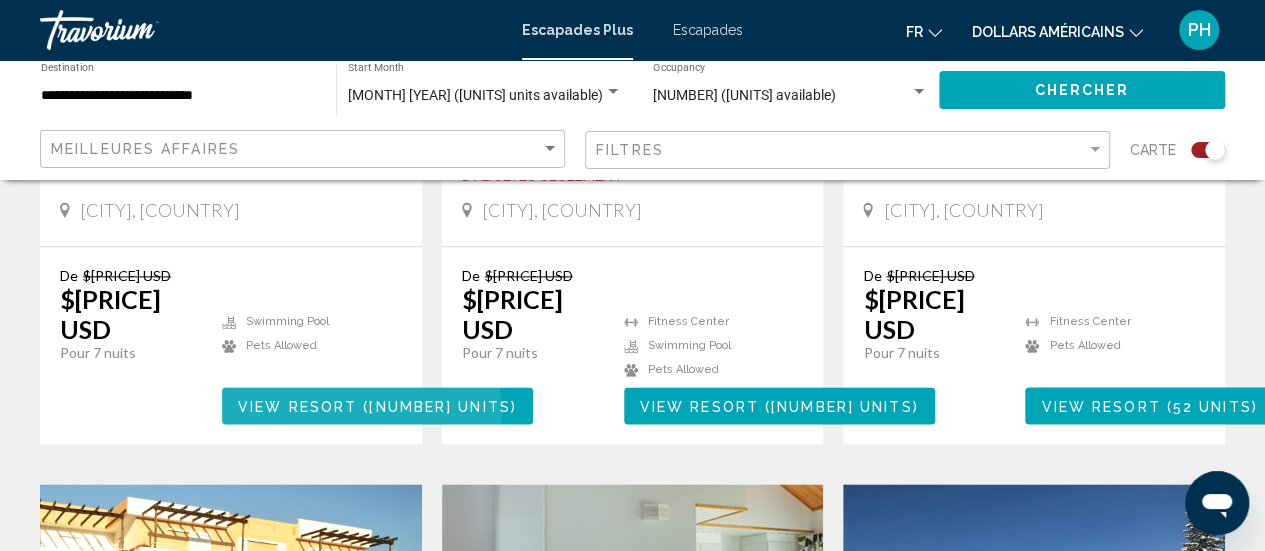 click on "( 2 units )" at bounding box center [437, 406] 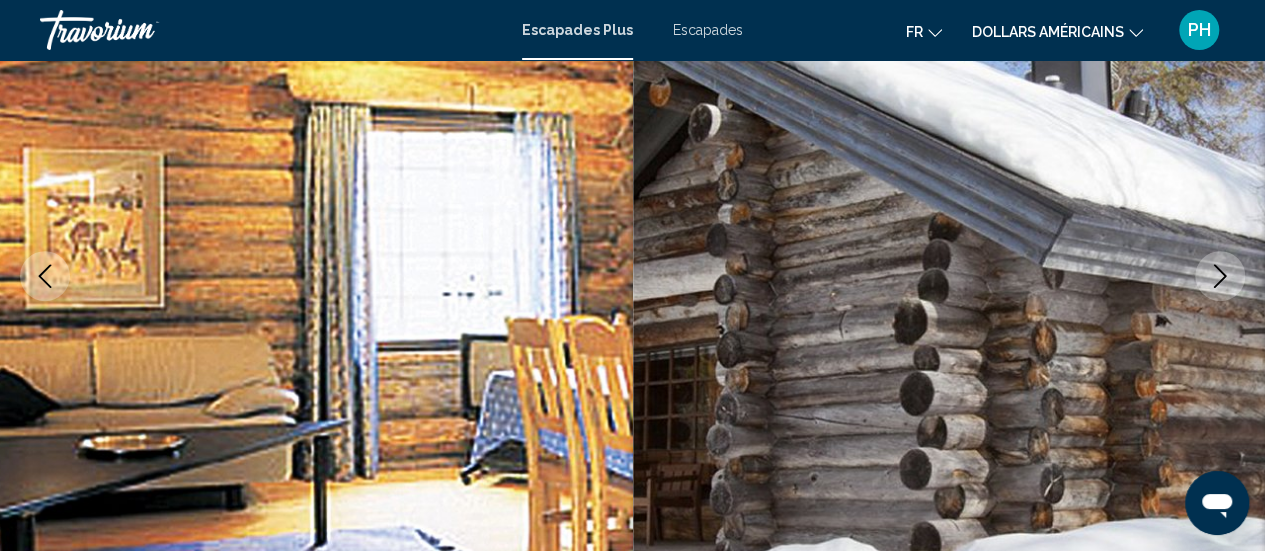 scroll, scrollTop: 2670, scrollLeft: 0, axis: vertical 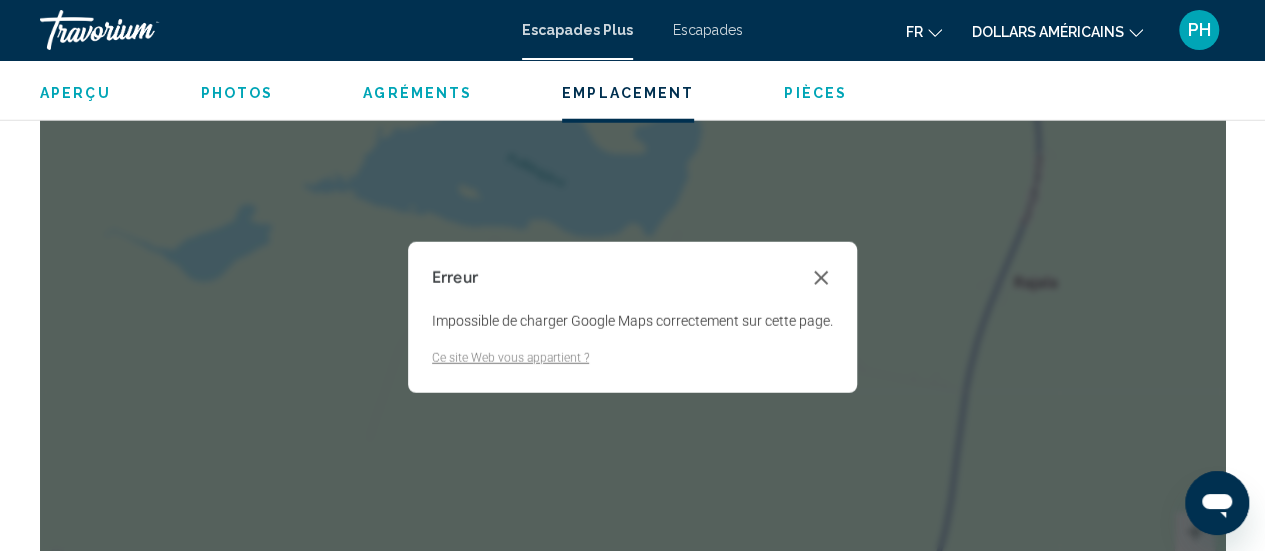 click at bounding box center (821, 278) 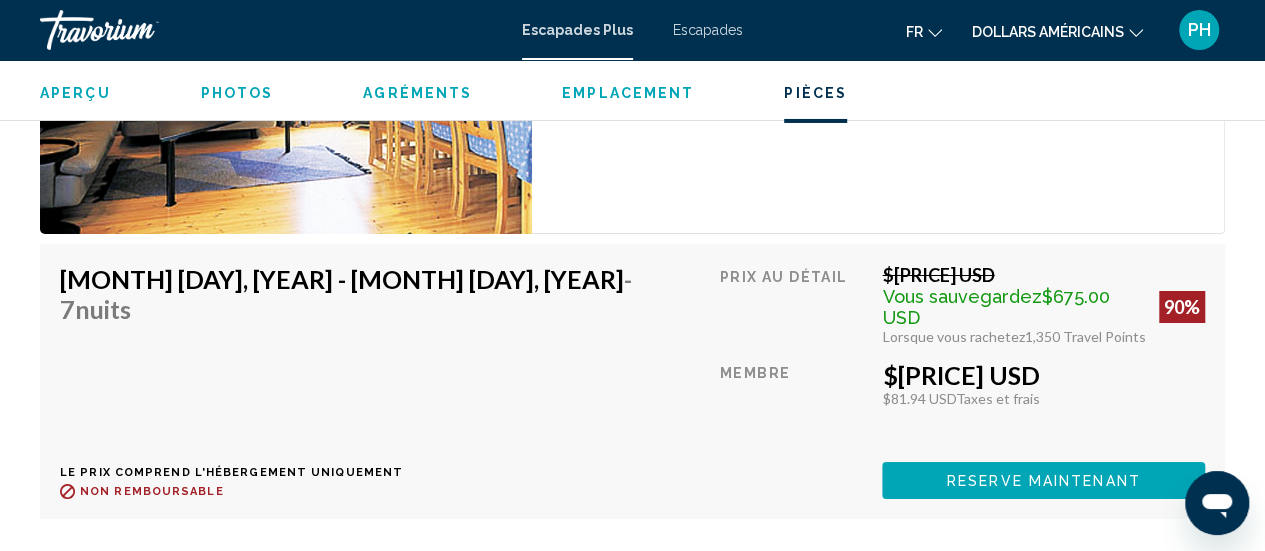 scroll, scrollTop: 3533, scrollLeft: 0, axis: vertical 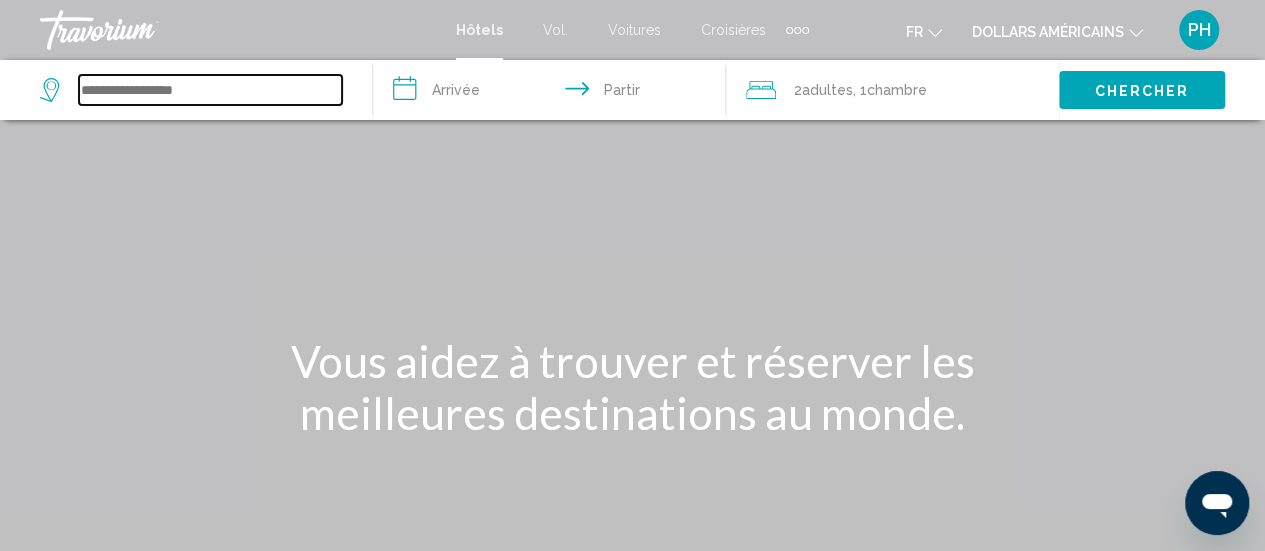 click at bounding box center [210, 90] 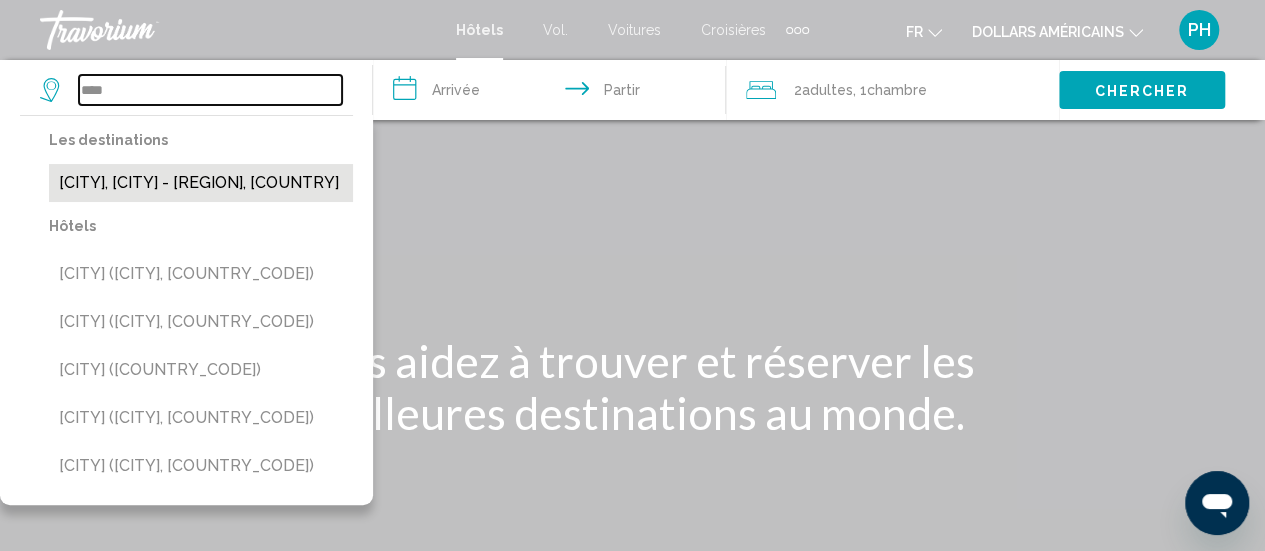 type on "****" 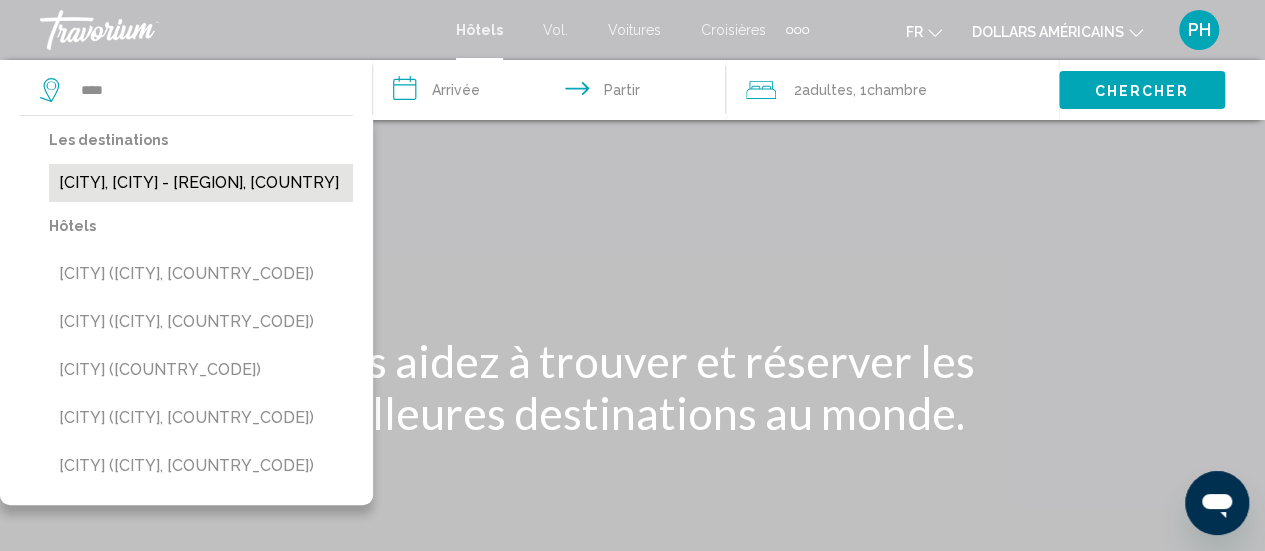click on "[CITY], [CITY] - [REGION], [COUNTRY]" at bounding box center [201, 183] 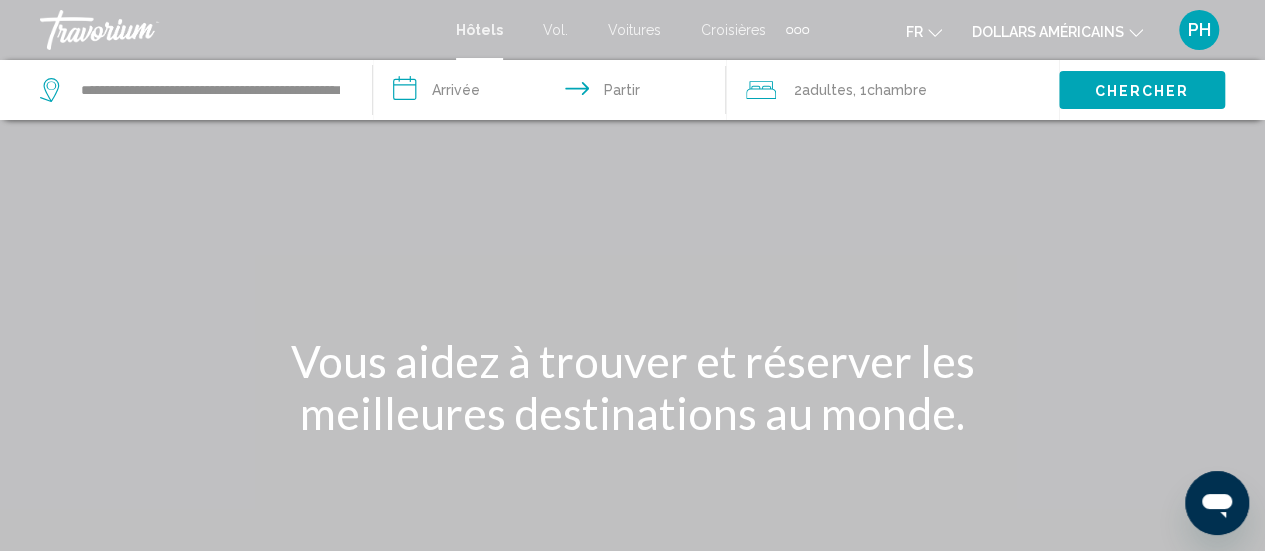 click on "**********" at bounding box center [553, 93] 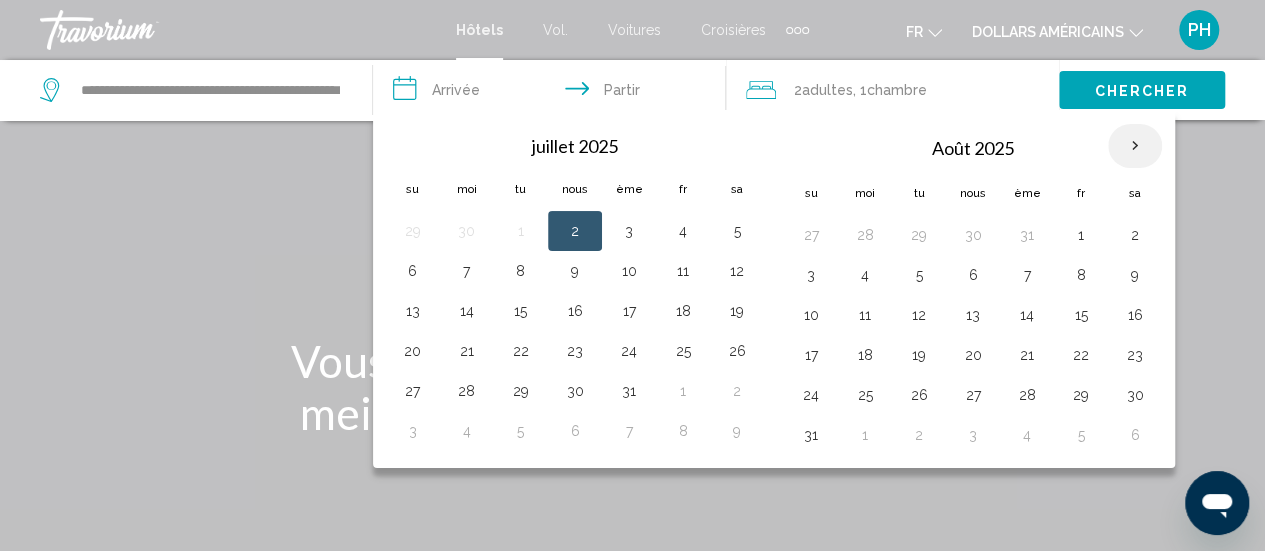 click at bounding box center (1135, 146) 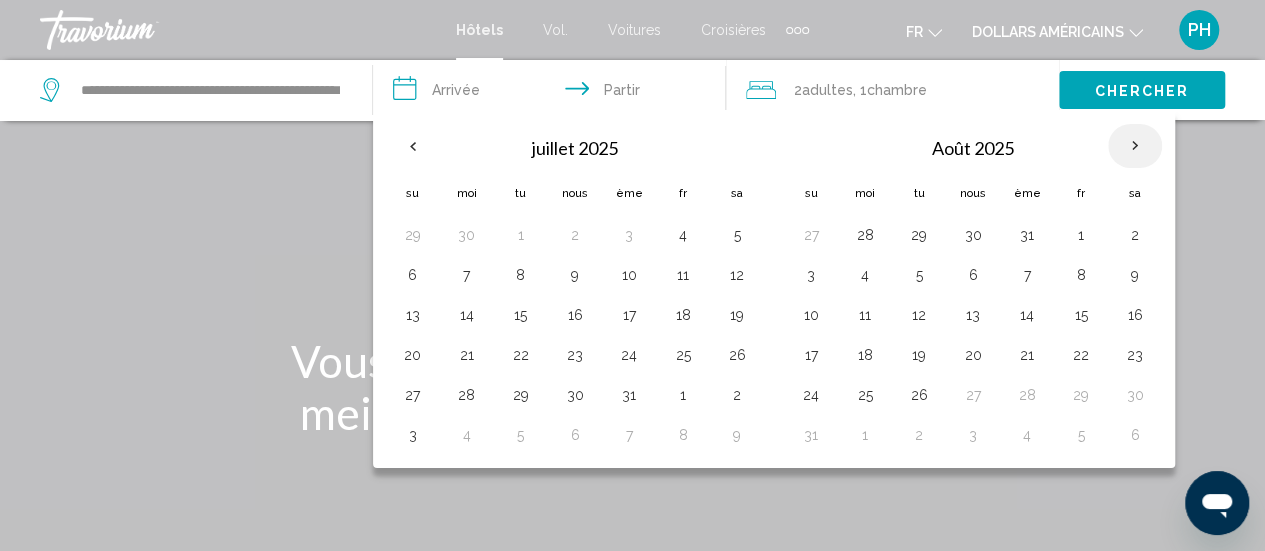 click at bounding box center (1135, 146) 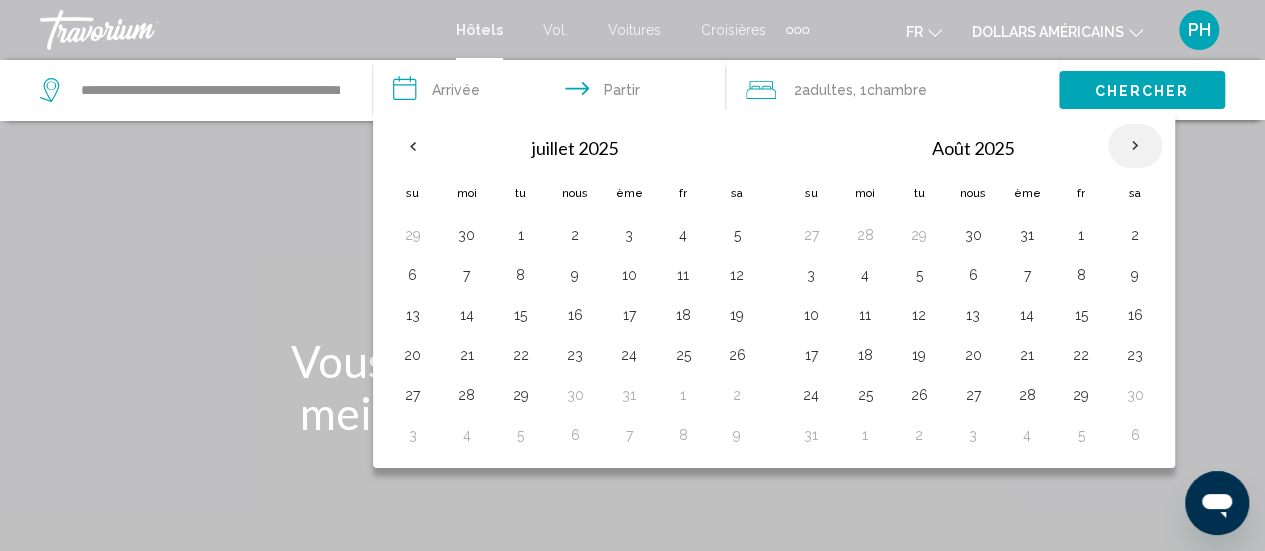click at bounding box center (1135, 146) 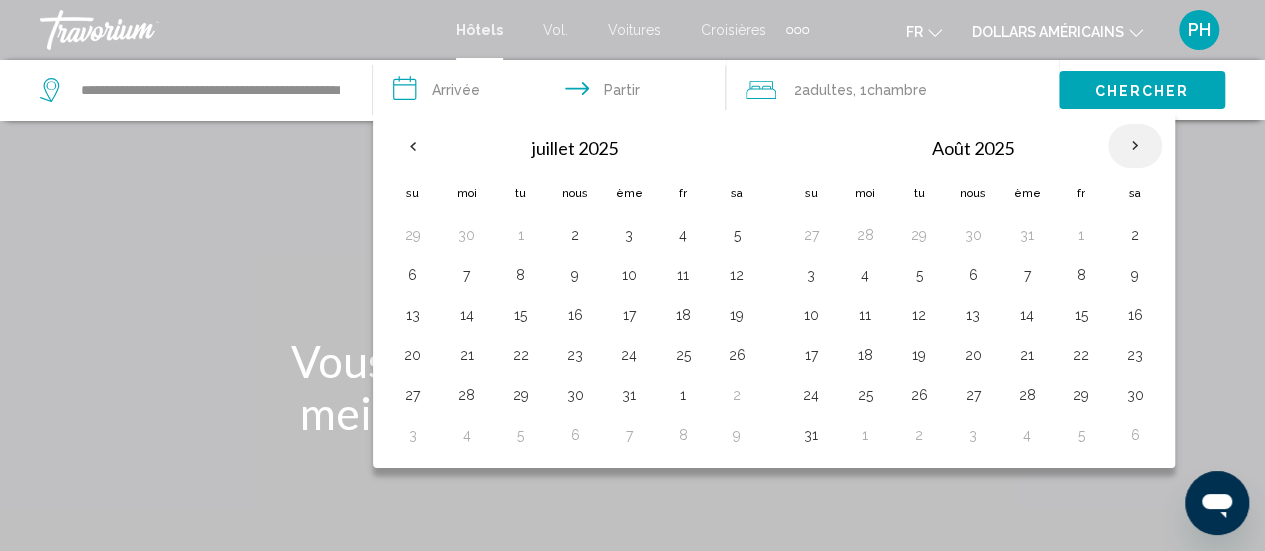 click at bounding box center (1135, 146) 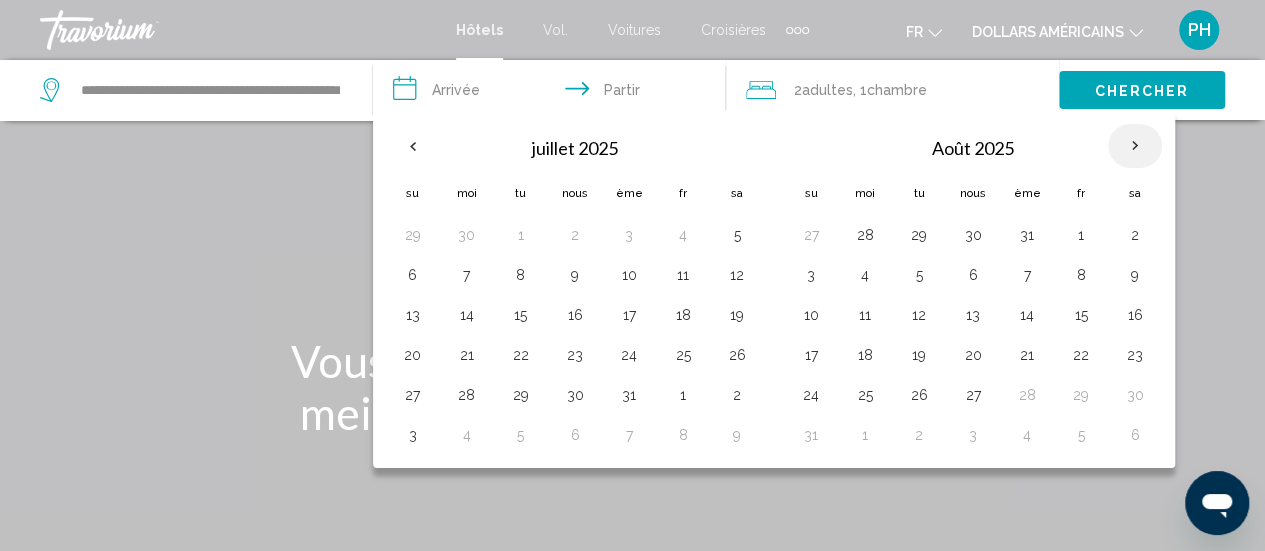 click at bounding box center [1135, 146] 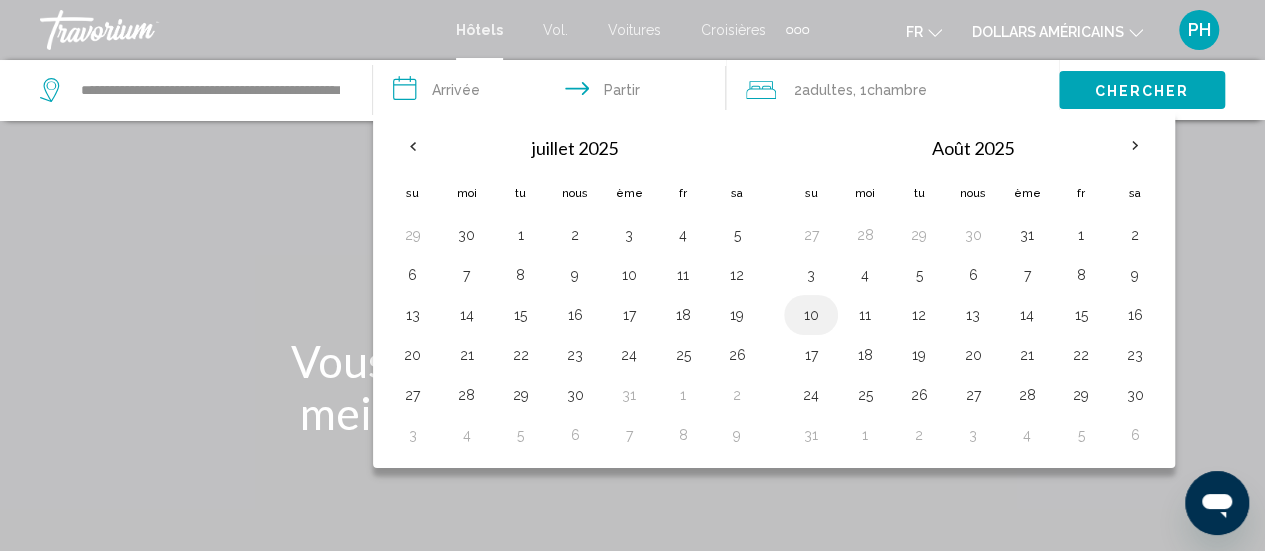 click on "10" at bounding box center (811, 315) 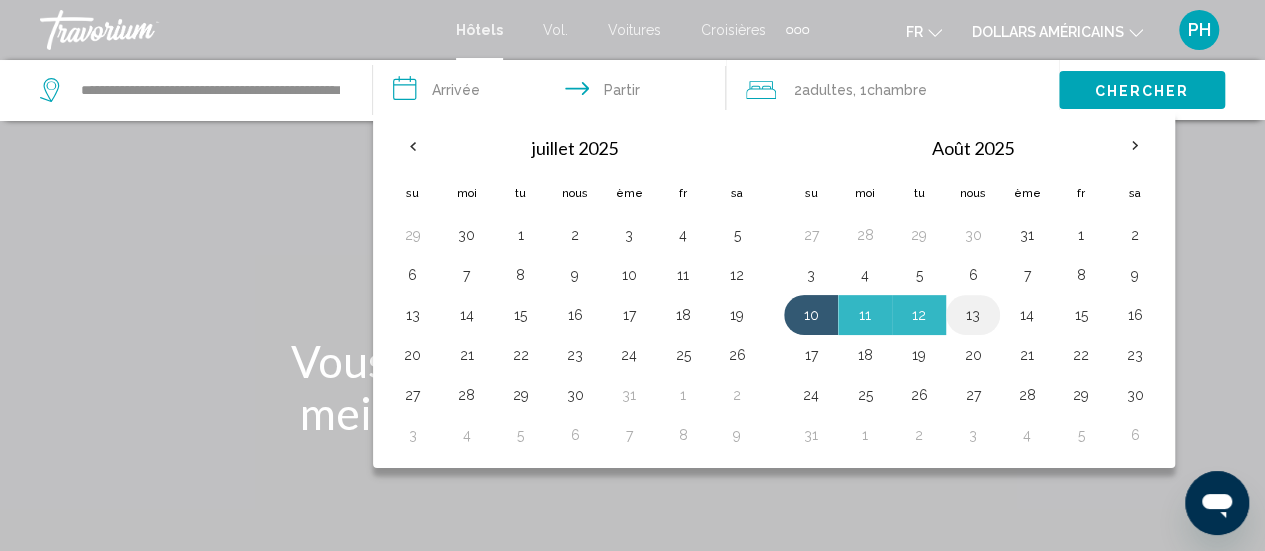 click on "13" at bounding box center [973, 315] 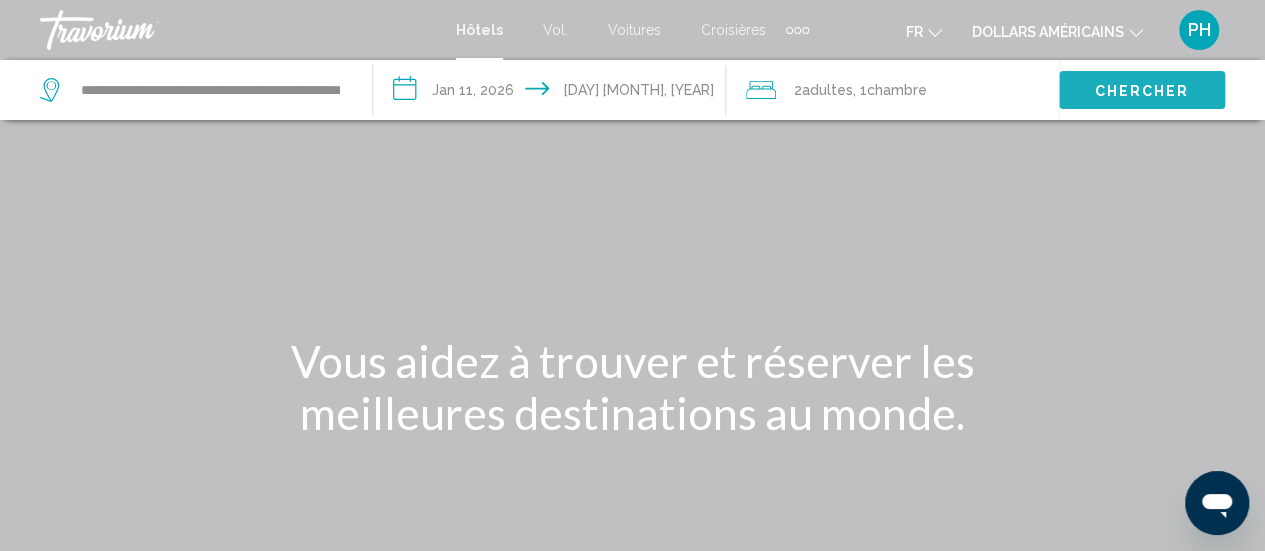 click on "Chercher" at bounding box center (1141, 91) 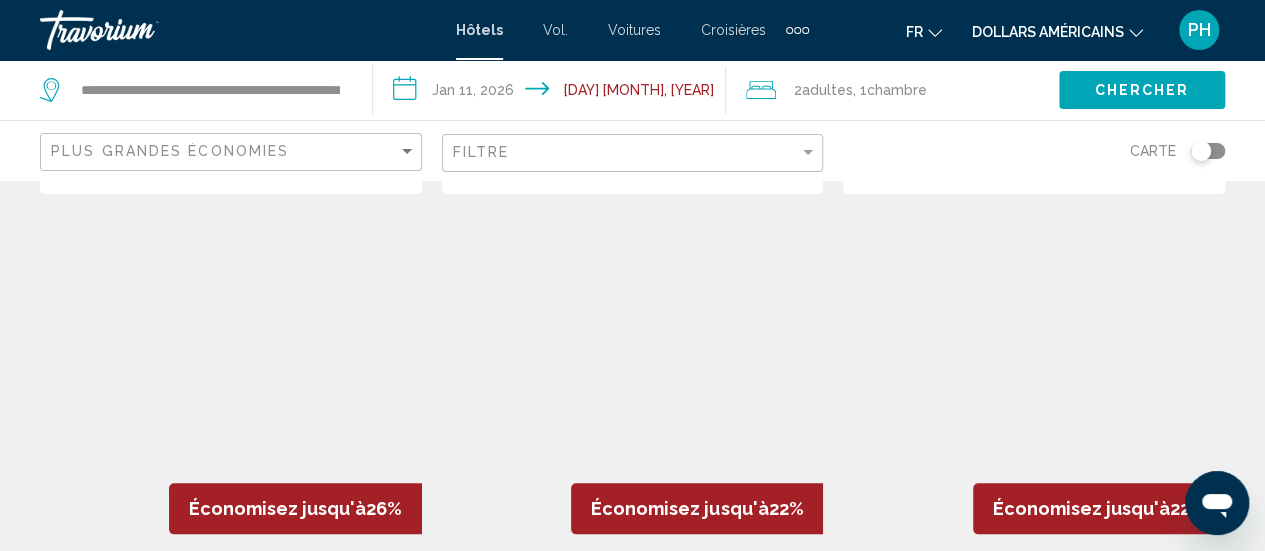 scroll, scrollTop: 804, scrollLeft: 0, axis: vertical 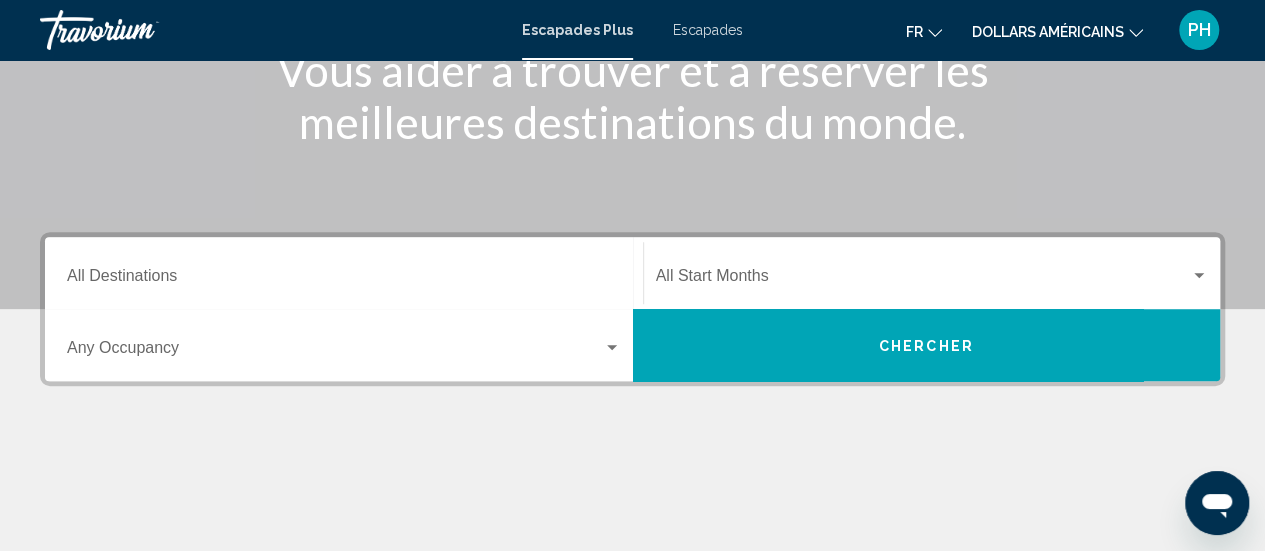 click on "Destination All Destinations" at bounding box center [344, 280] 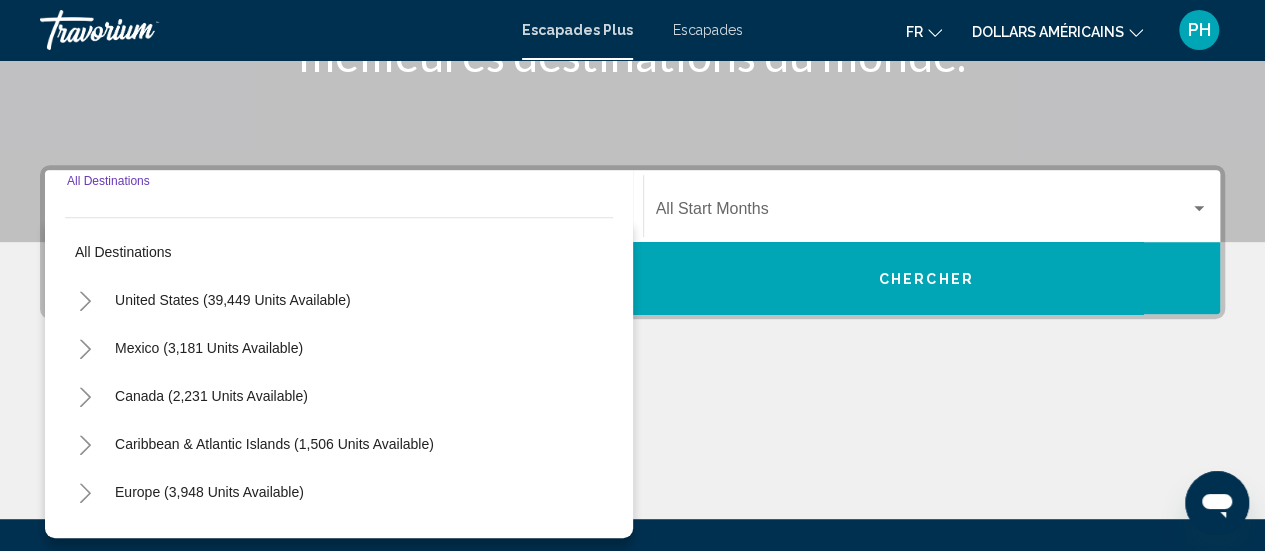 scroll, scrollTop: 458, scrollLeft: 0, axis: vertical 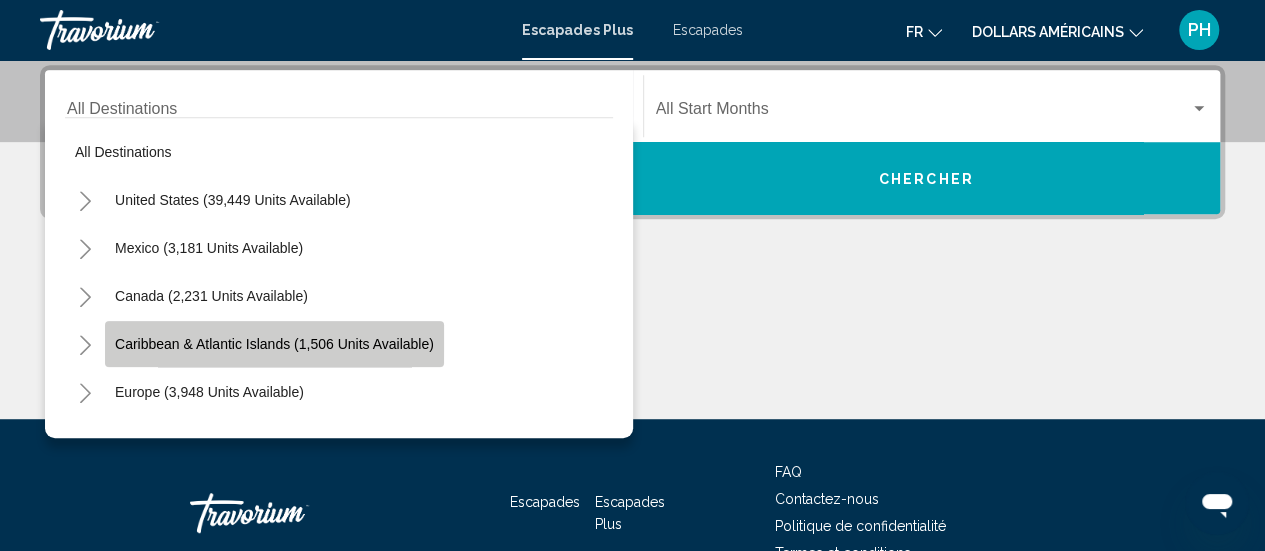 click on "Caribbean & Atlantic Islands (1,506 units available)" at bounding box center [274, 344] 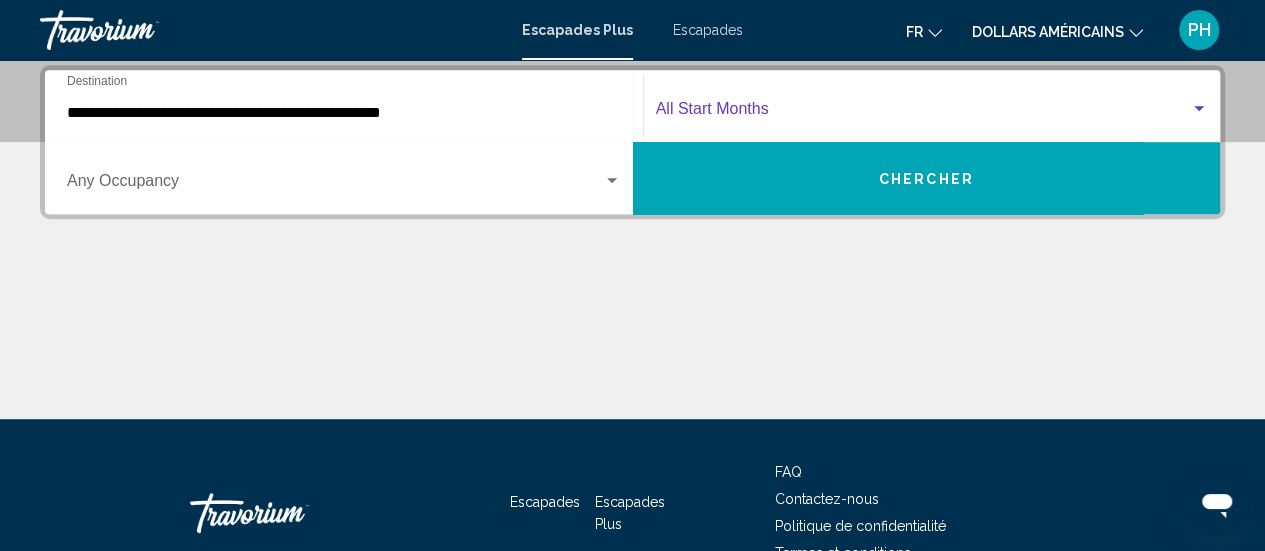 click at bounding box center [1199, 109] 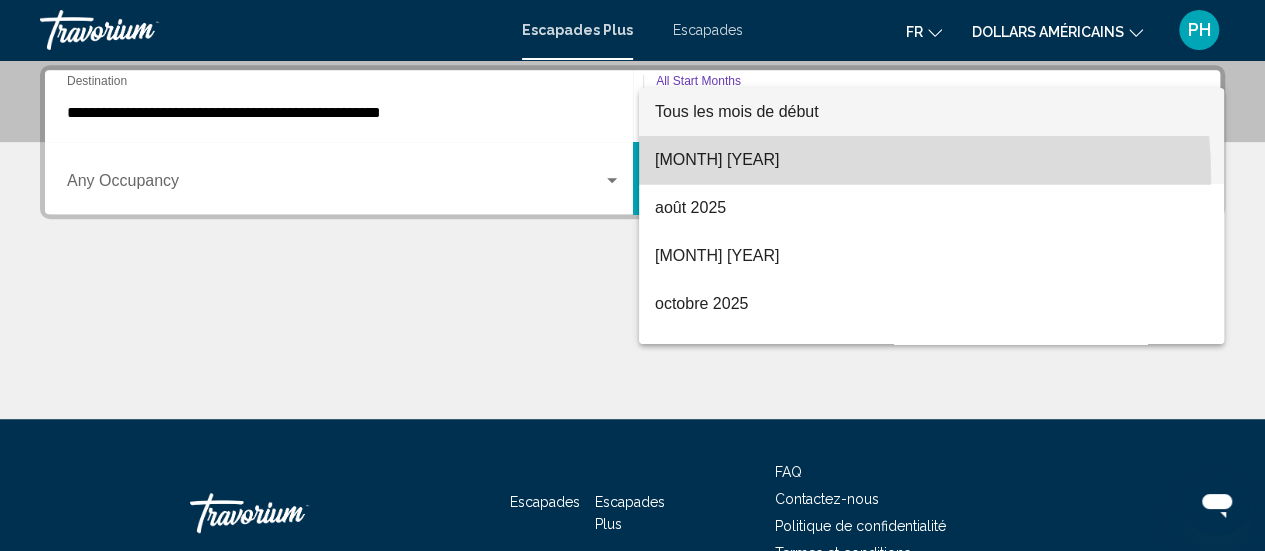click on "juillet 2025" at bounding box center [931, 160] 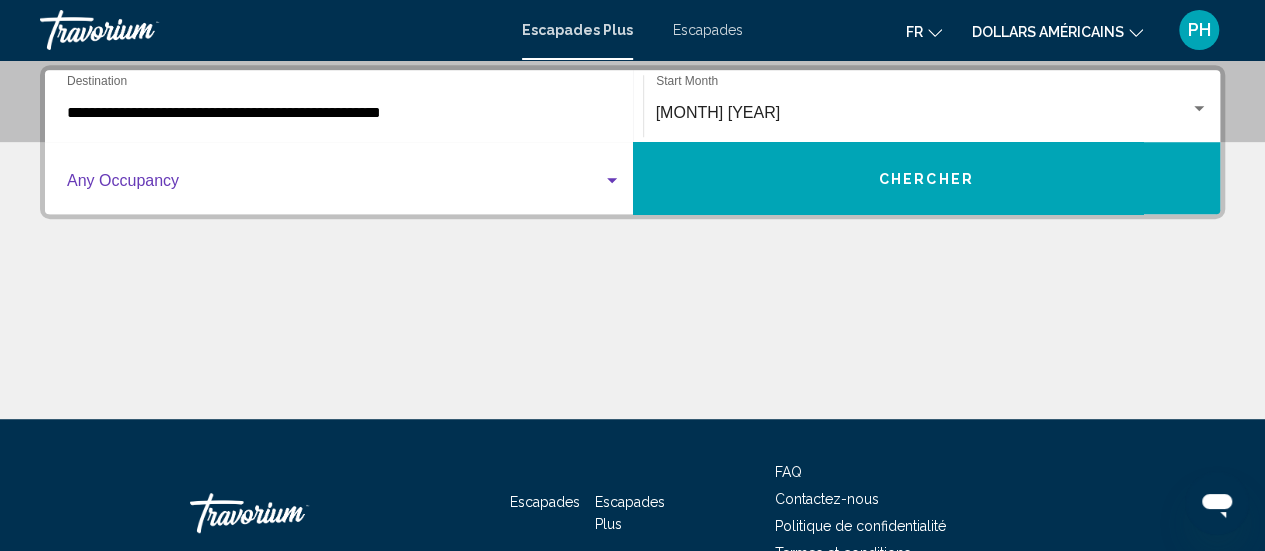 click at bounding box center [612, 180] 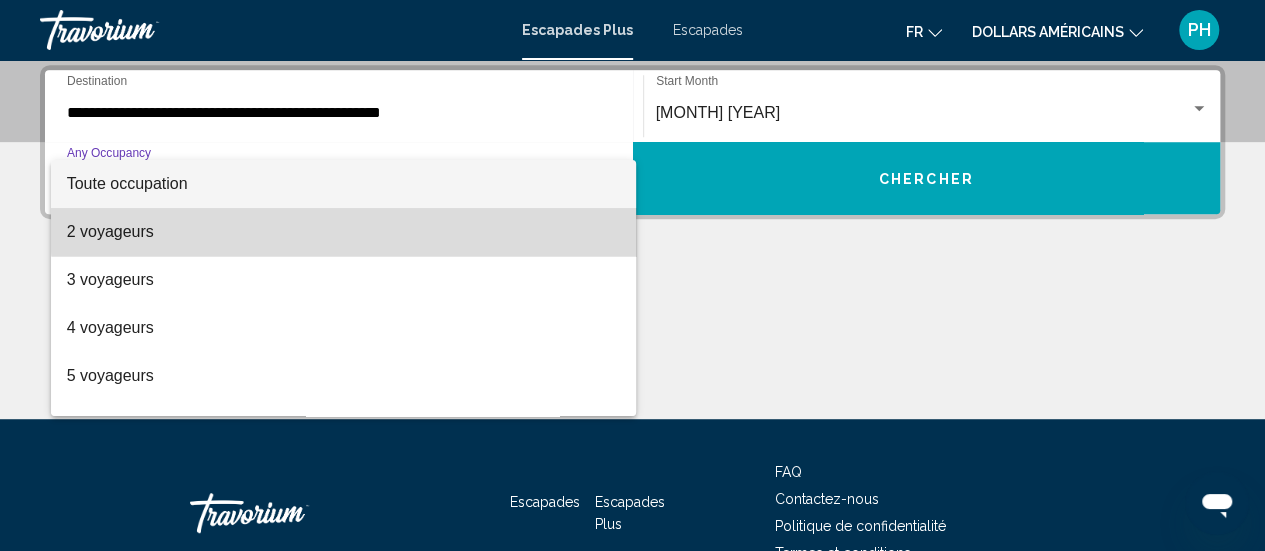 click on "2 voyageurs" at bounding box center (344, 232) 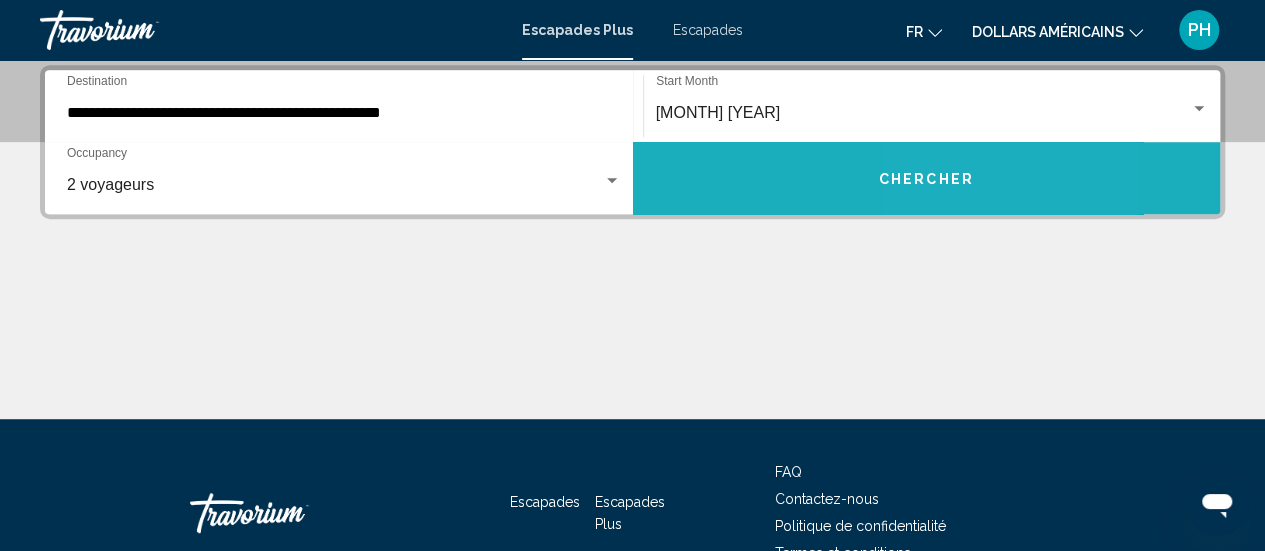 click on "Chercher" at bounding box center (927, 178) 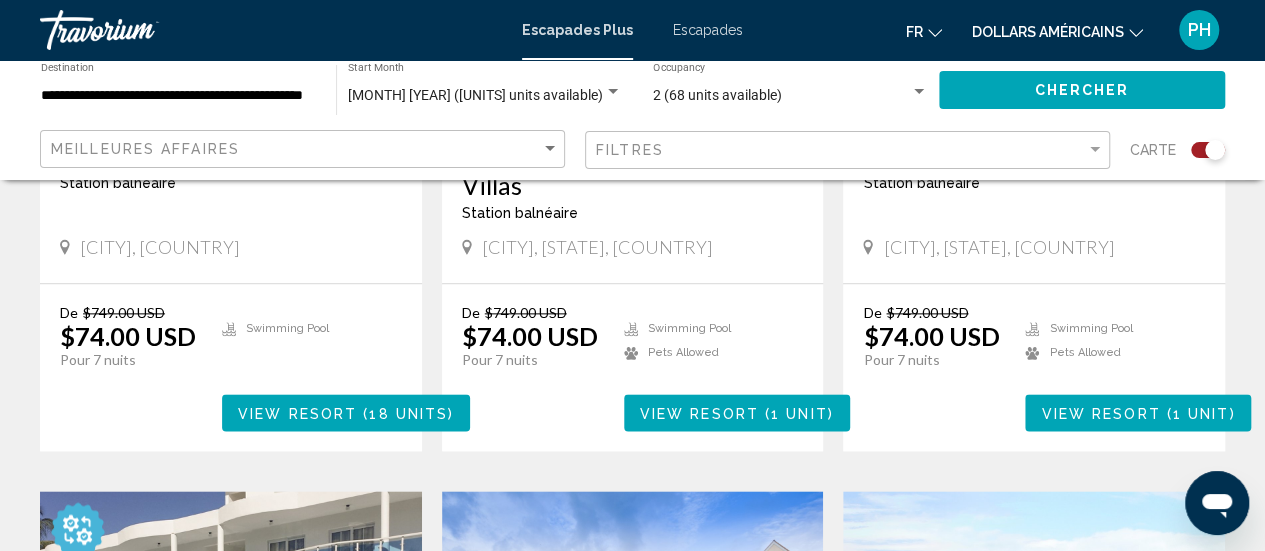 scroll, scrollTop: 1092, scrollLeft: 0, axis: vertical 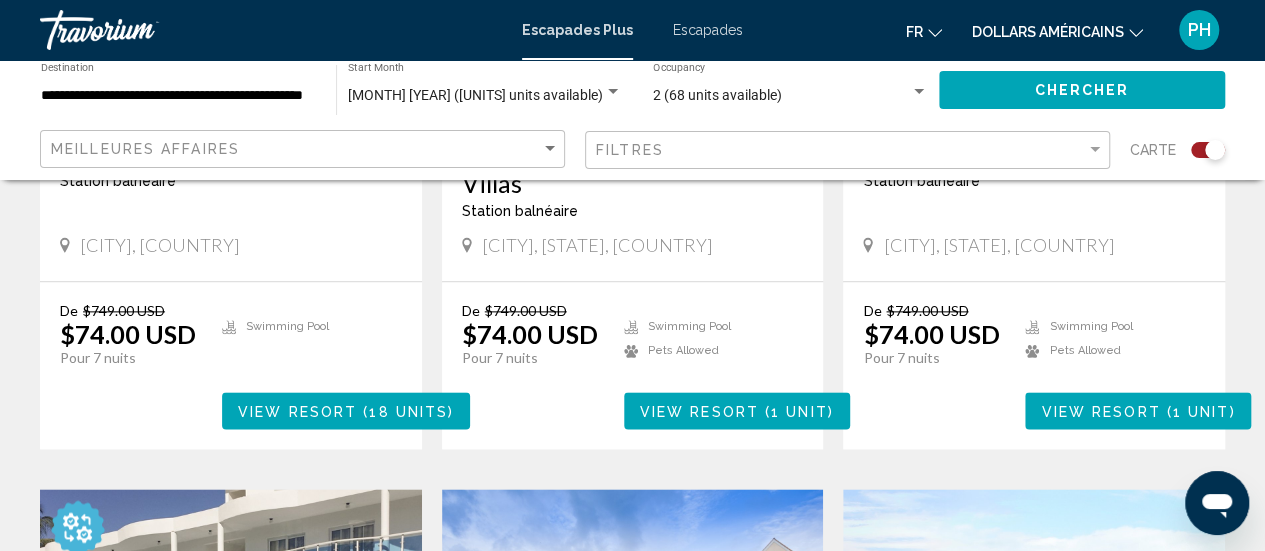 click on "Vous sauvegardez" at bounding box center [104, 383] 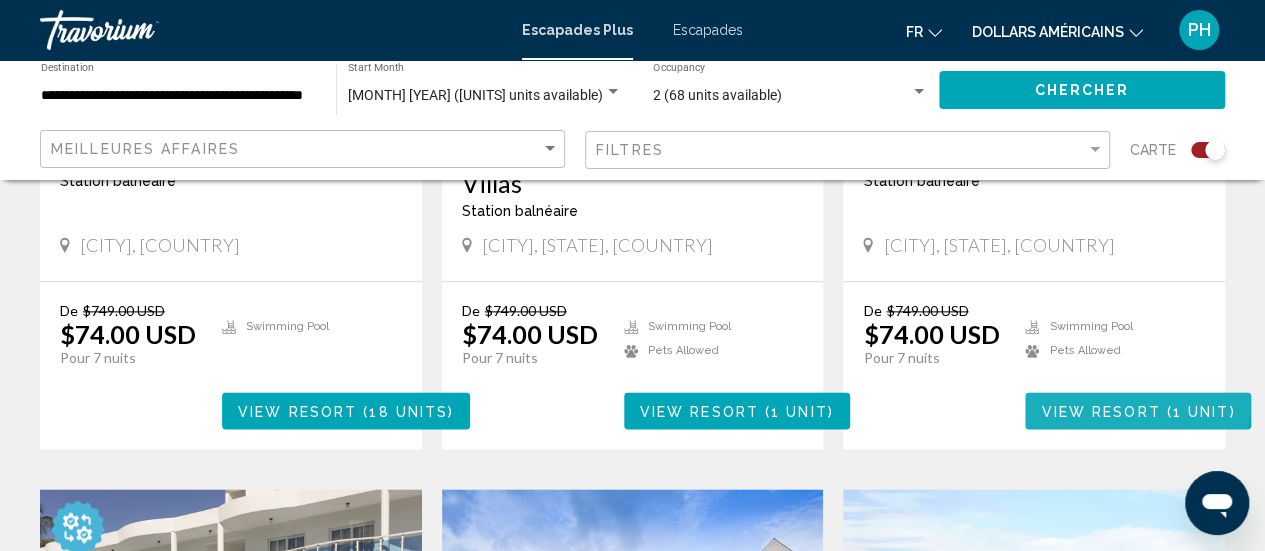 click on "View Resort    ( 1 unit )" at bounding box center [1138, 410] 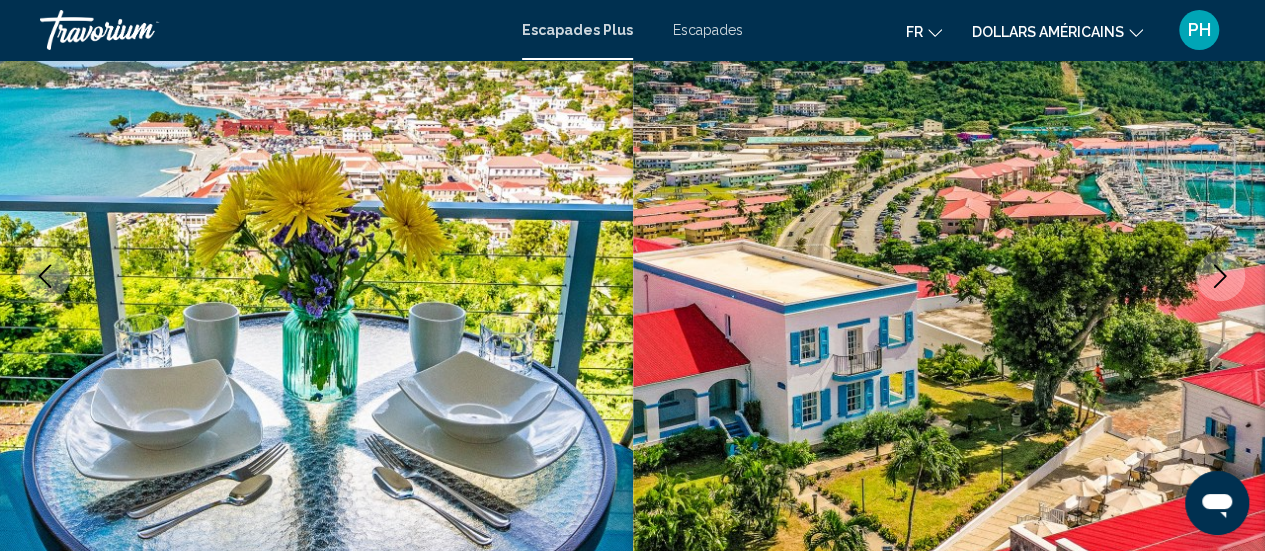 scroll, scrollTop: 3213, scrollLeft: 0, axis: vertical 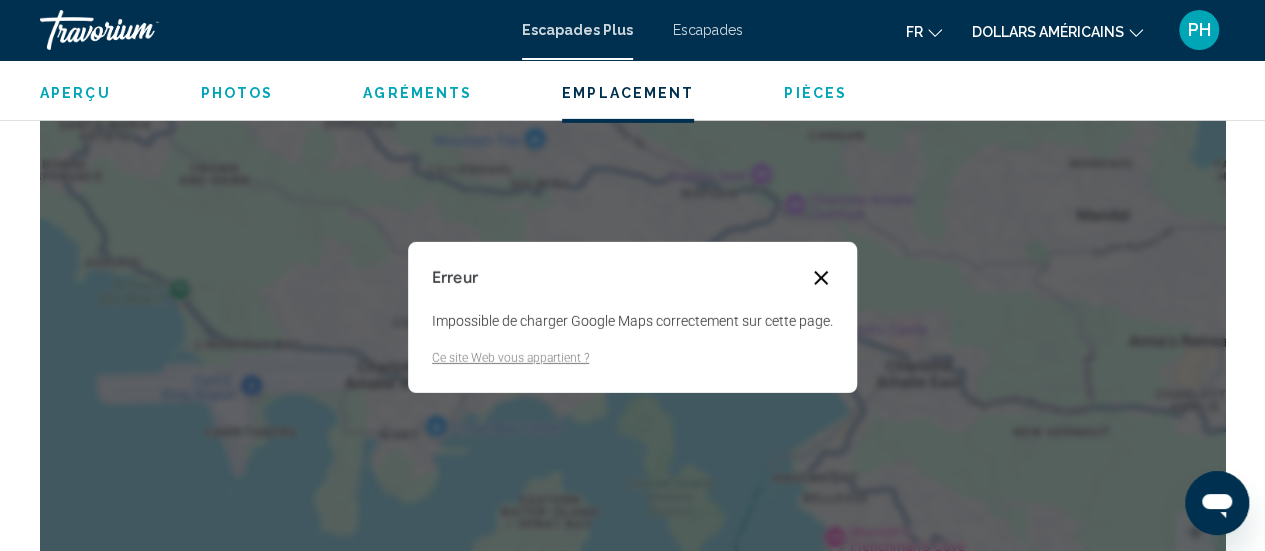 click at bounding box center (821, 278) 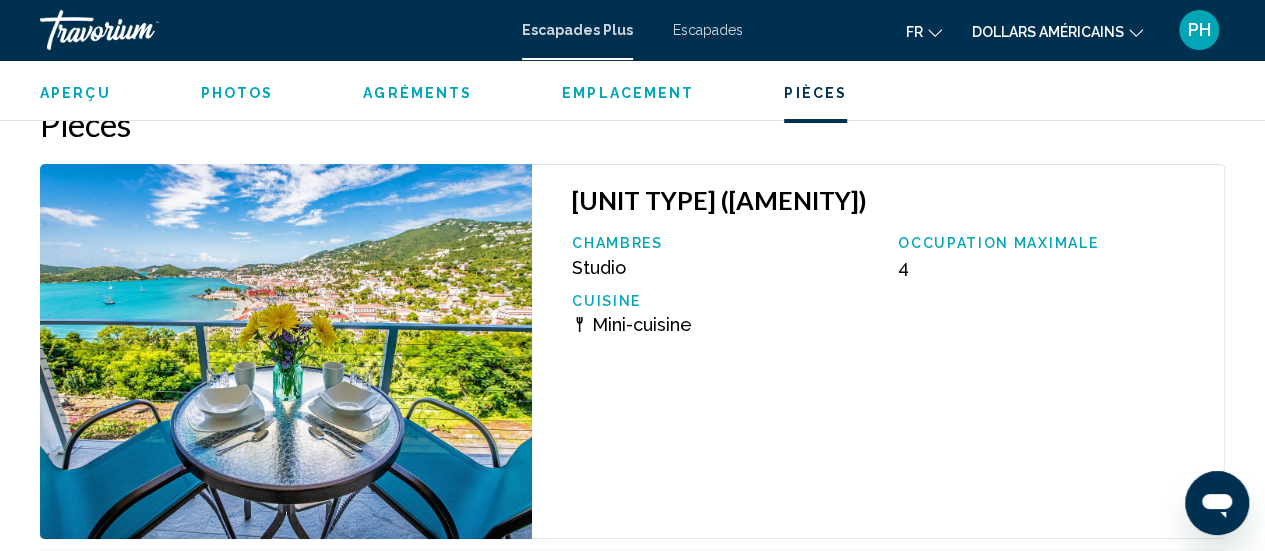 scroll, scrollTop: 3765, scrollLeft: 0, axis: vertical 